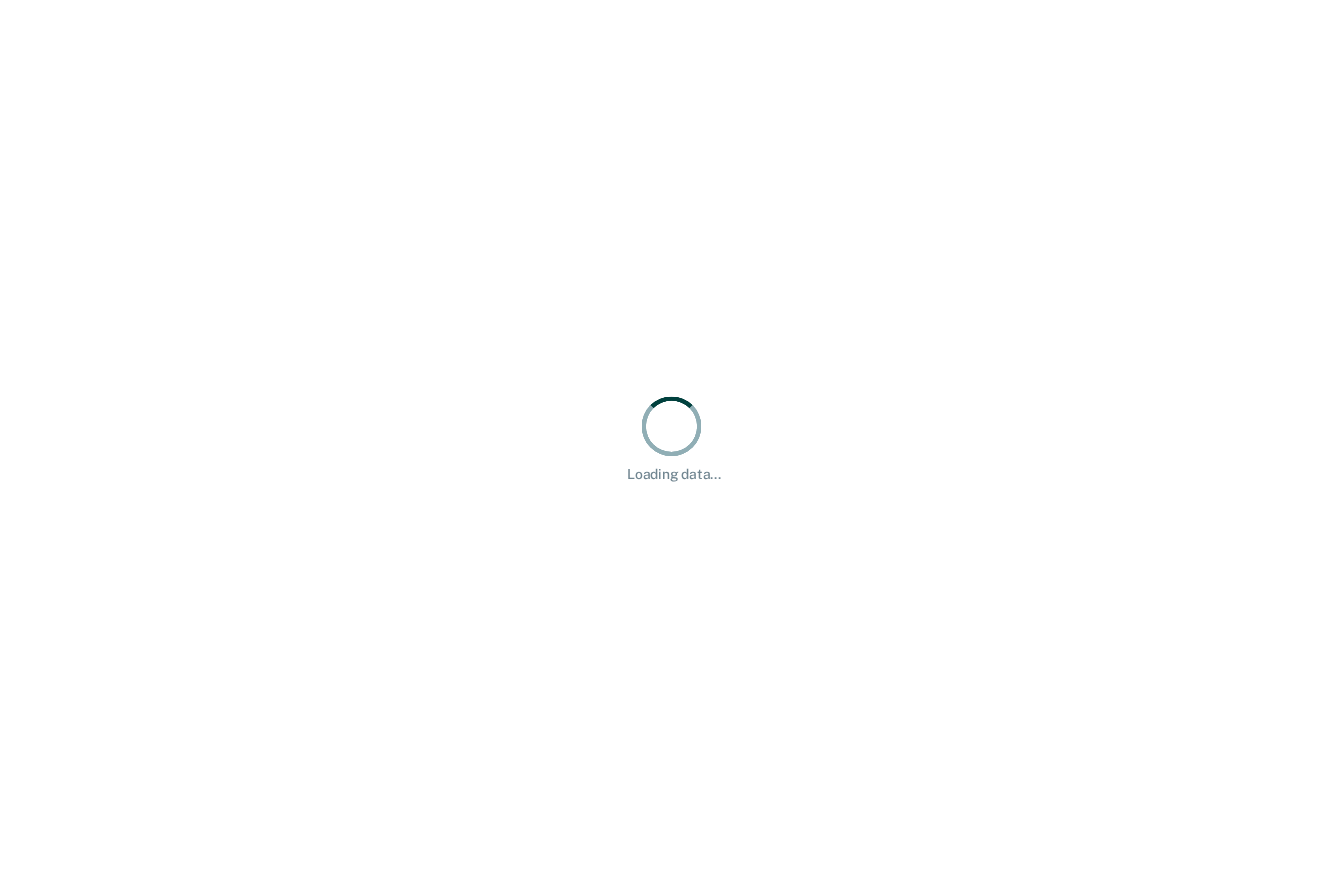 scroll, scrollTop: 0, scrollLeft: 0, axis: both 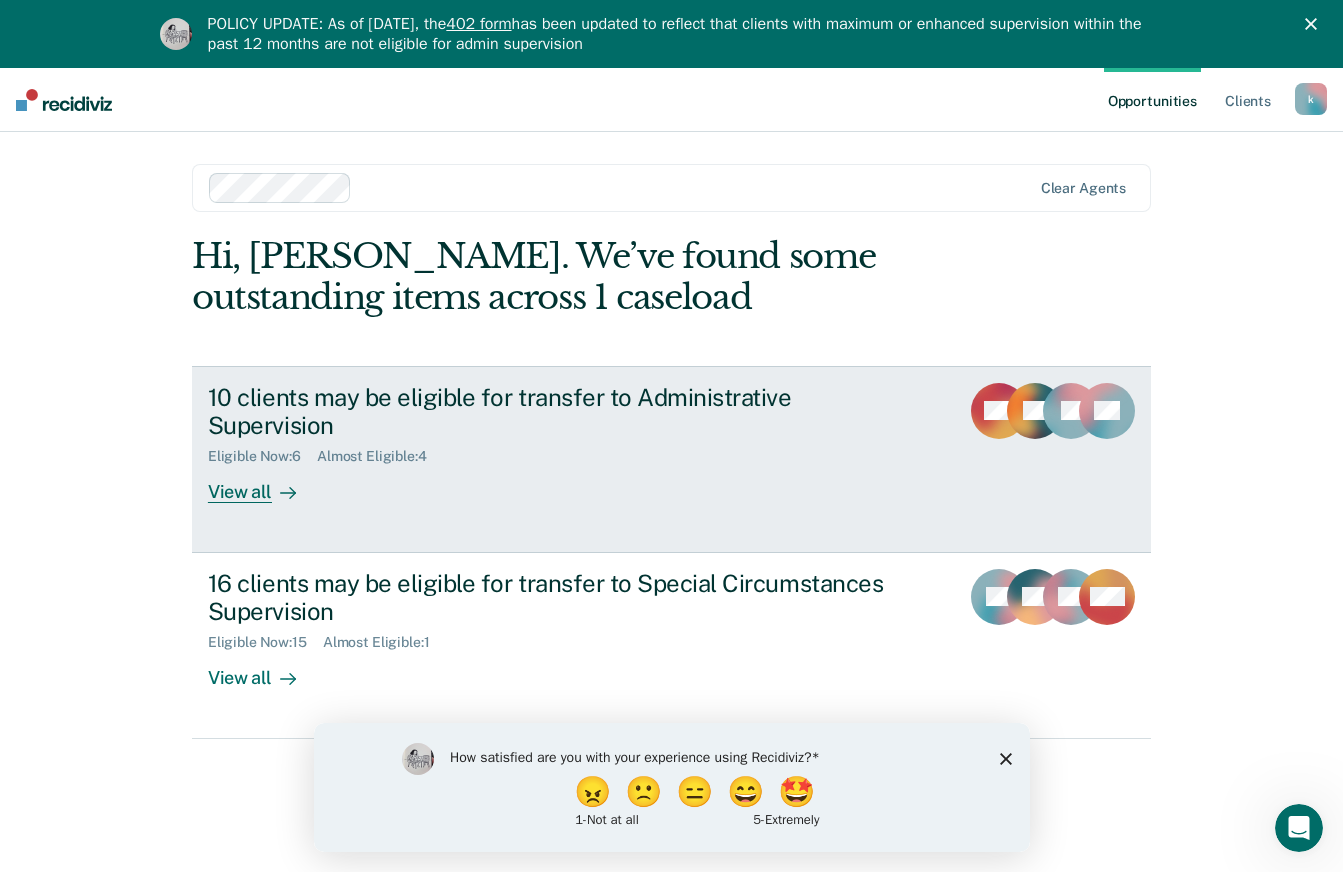 click on "10 clients may be eligible for transfer to Administrative Supervision Eligible Now :  6 Almost Eligible :  4 View all" at bounding box center (583, 443) 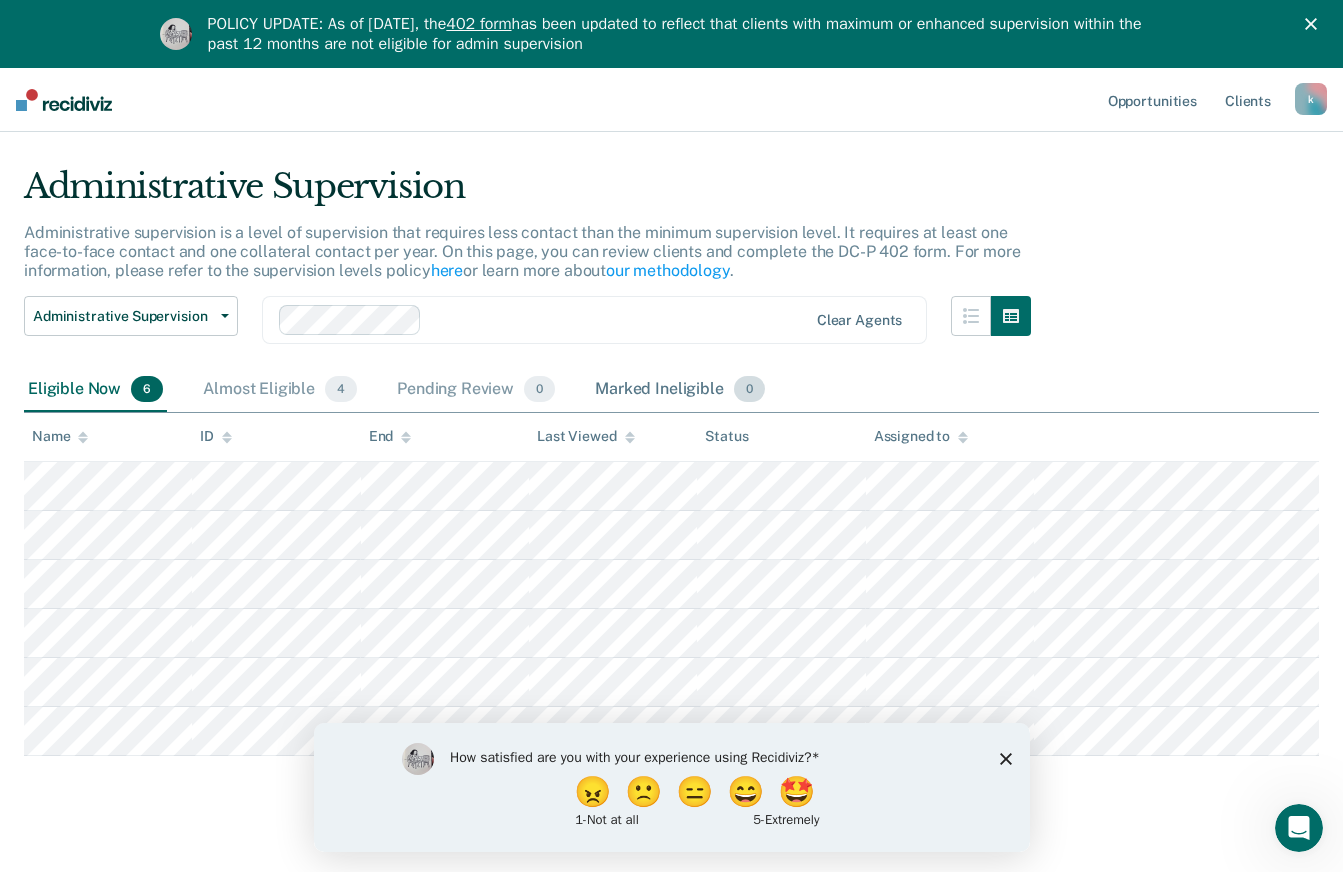scroll, scrollTop: 68, scrollLeft: 0, axis: vertical 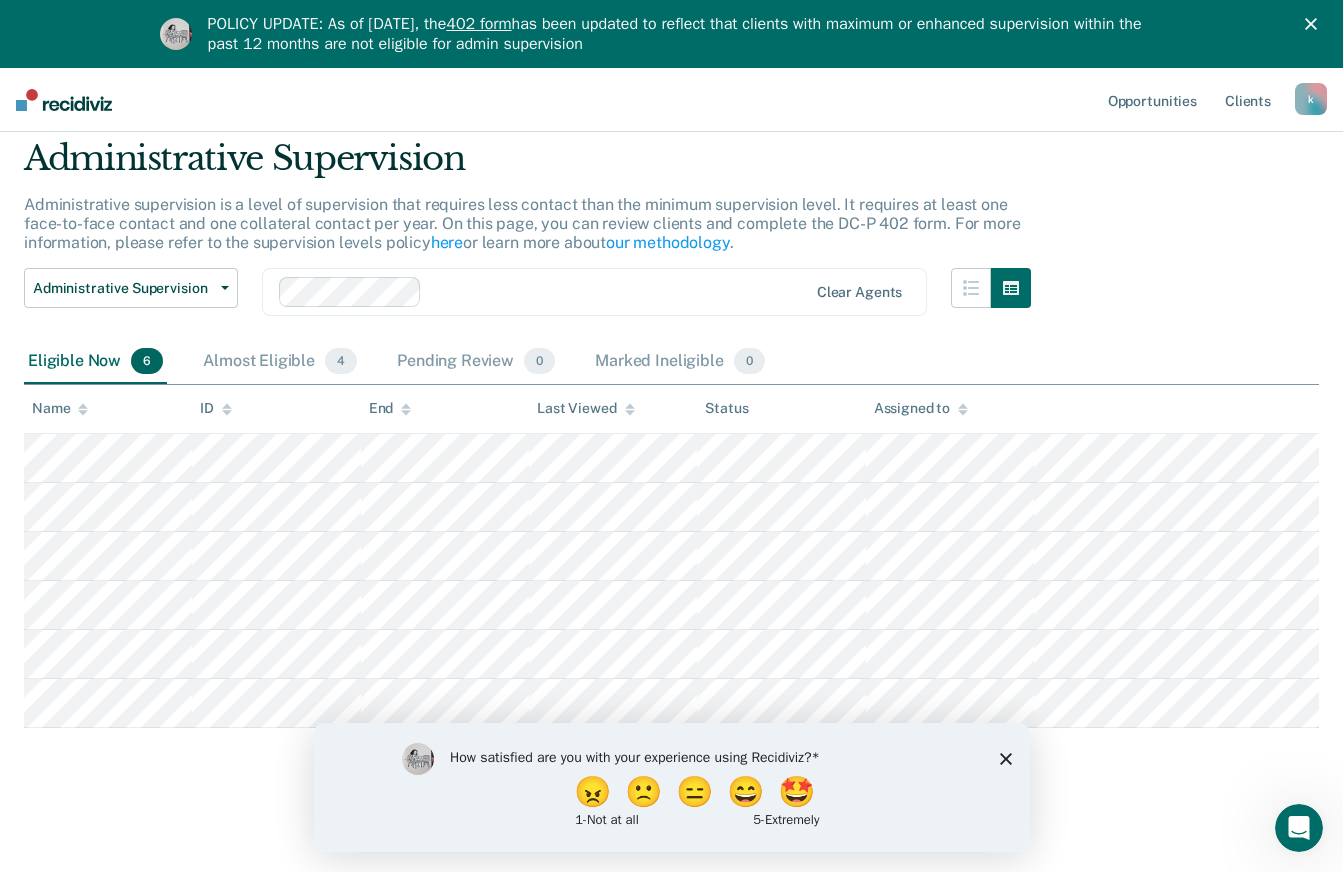 click 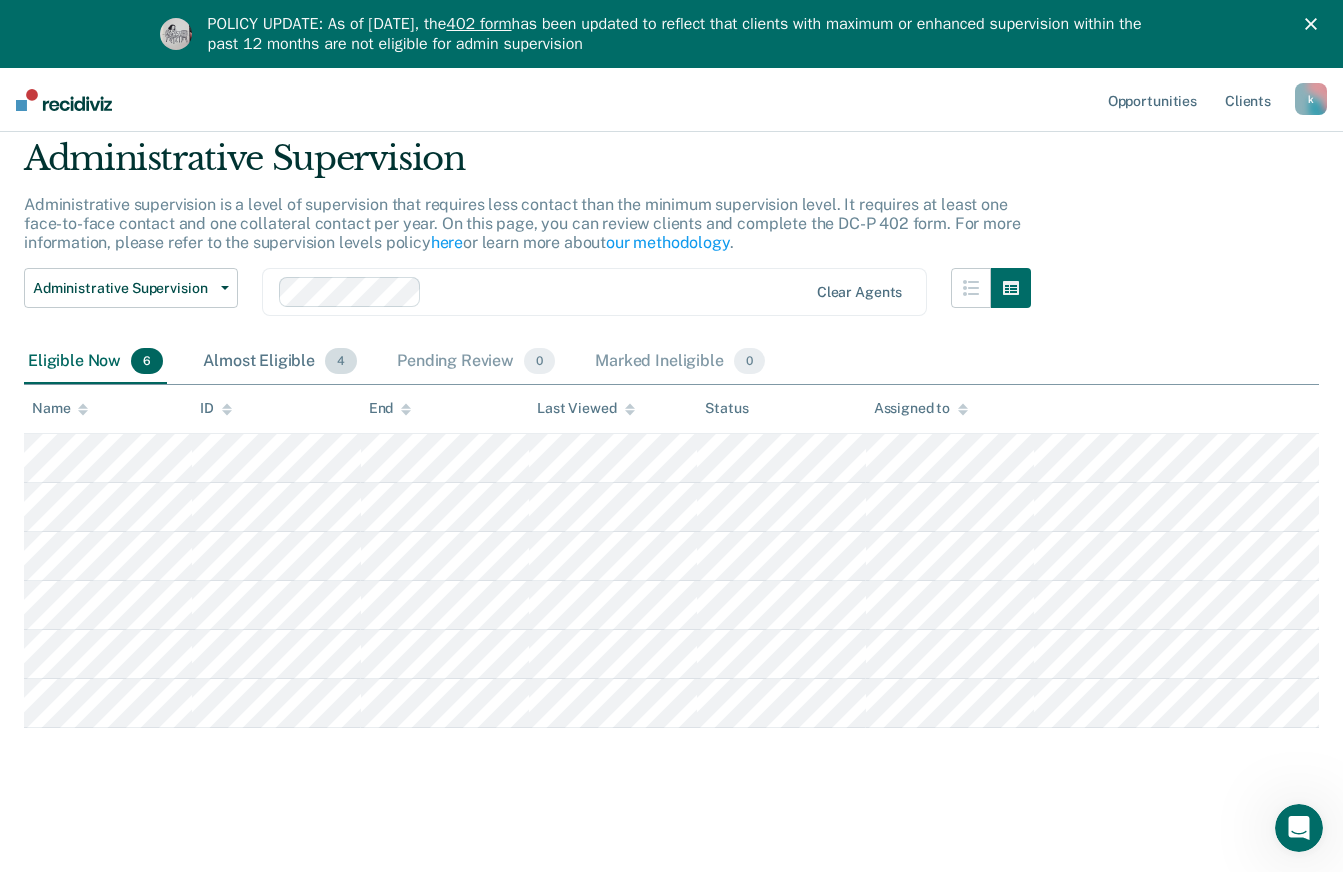 click on "Almost Eligible 4" at bounding box center (280, 362) 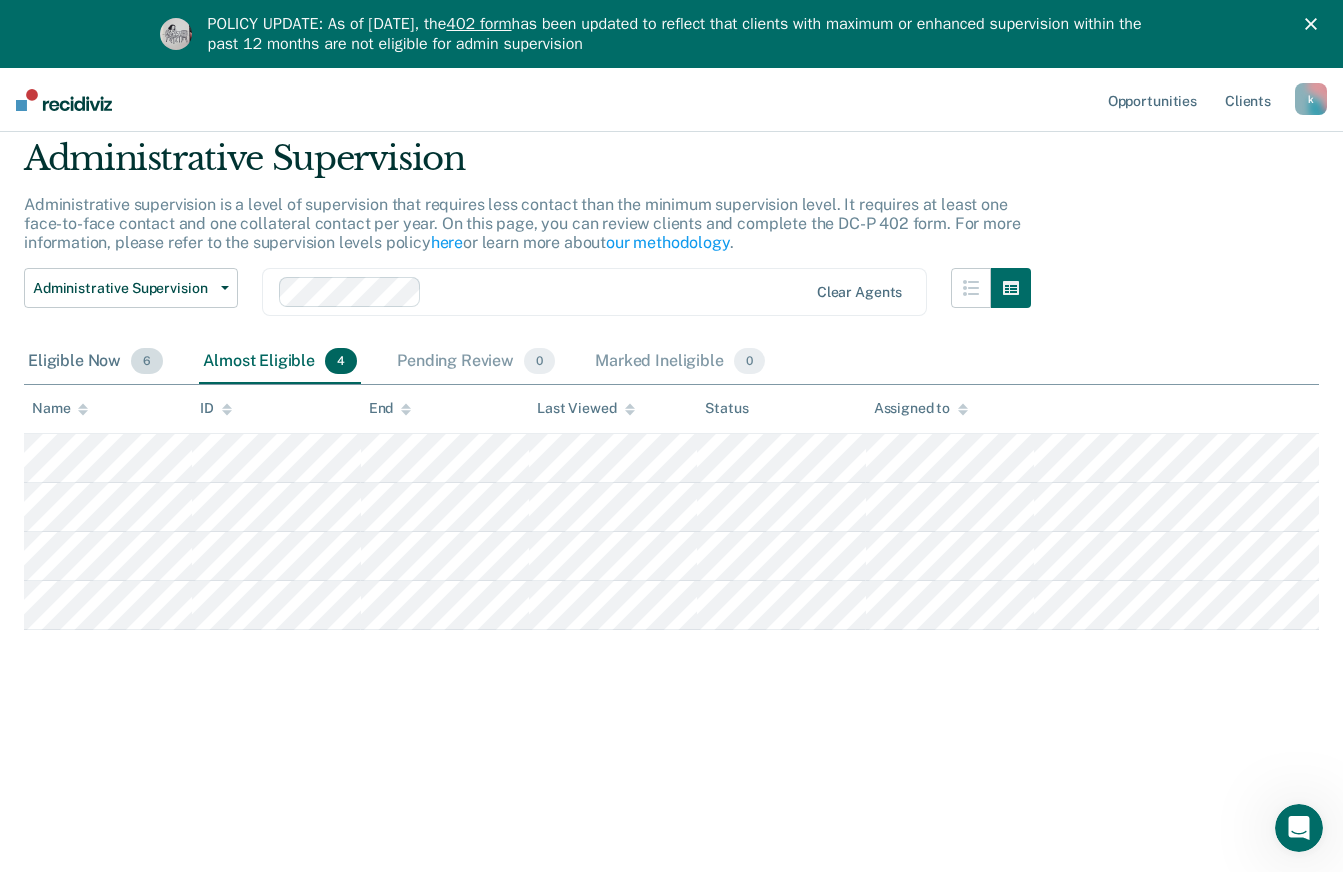 click on "Eligible Now 6" at bounding box center (95, 362) 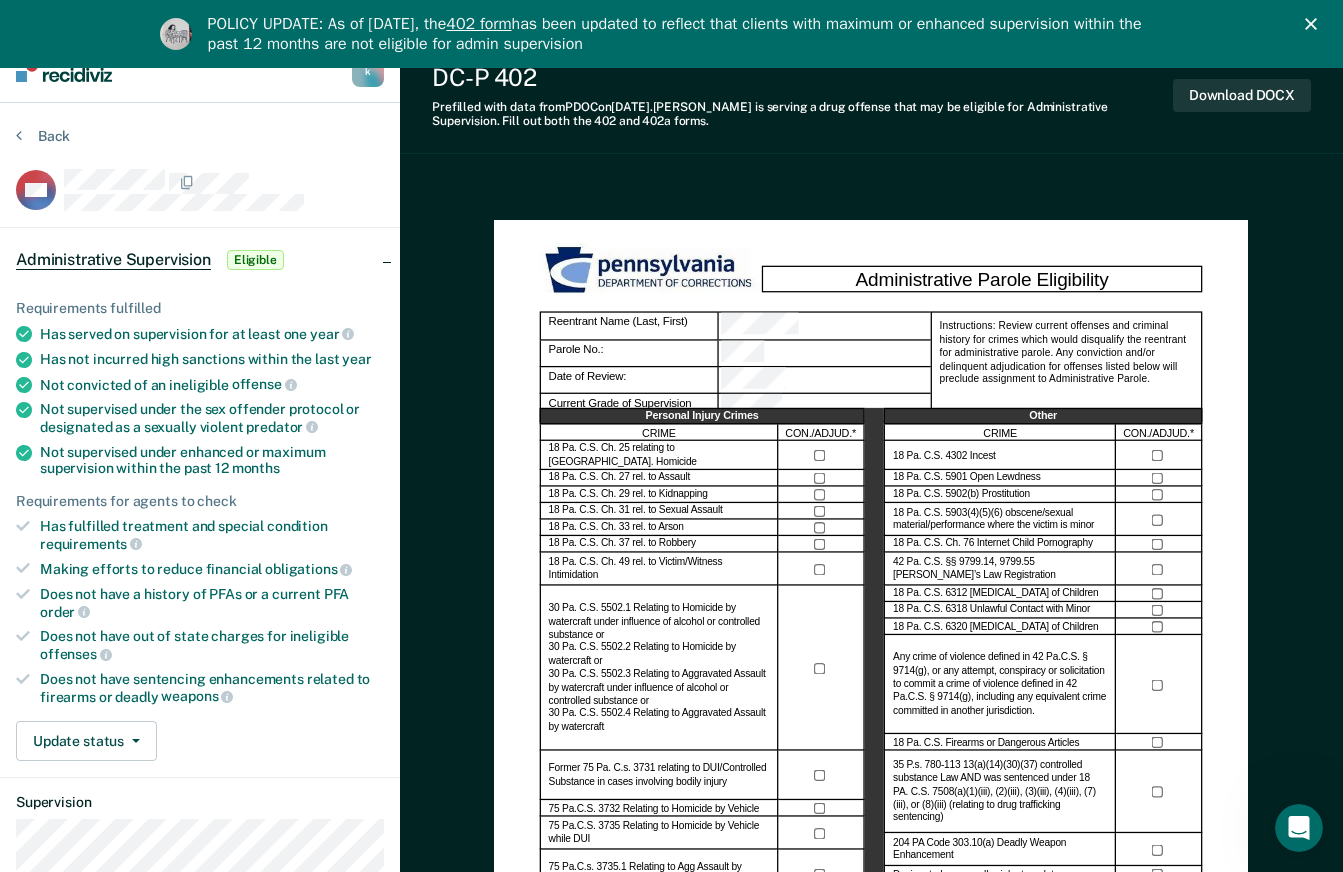 scroll, scrollTop: 0, scrollLeft: 0, axis: both 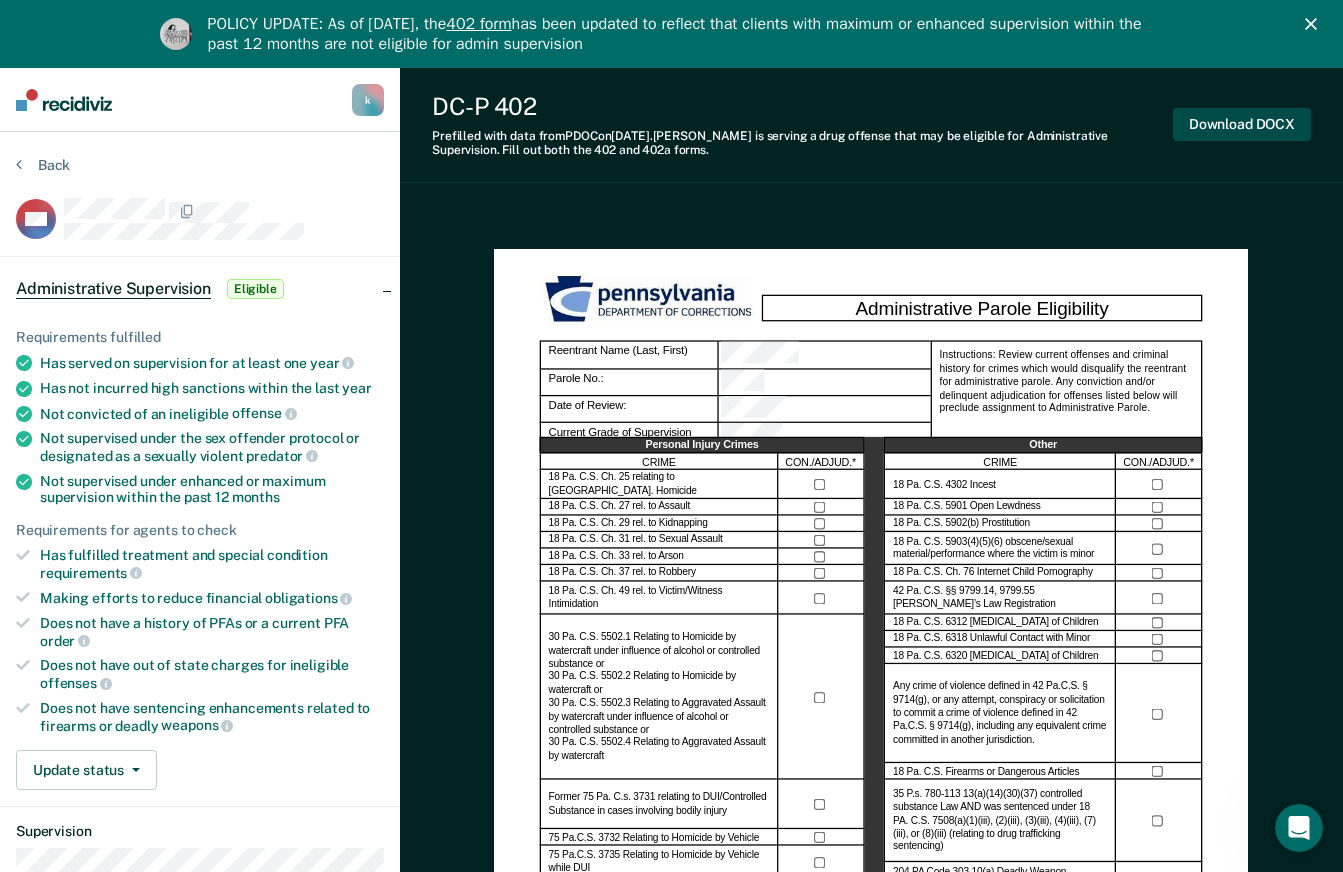 click on "Download DOCX" at bounding box center [1242, 124] 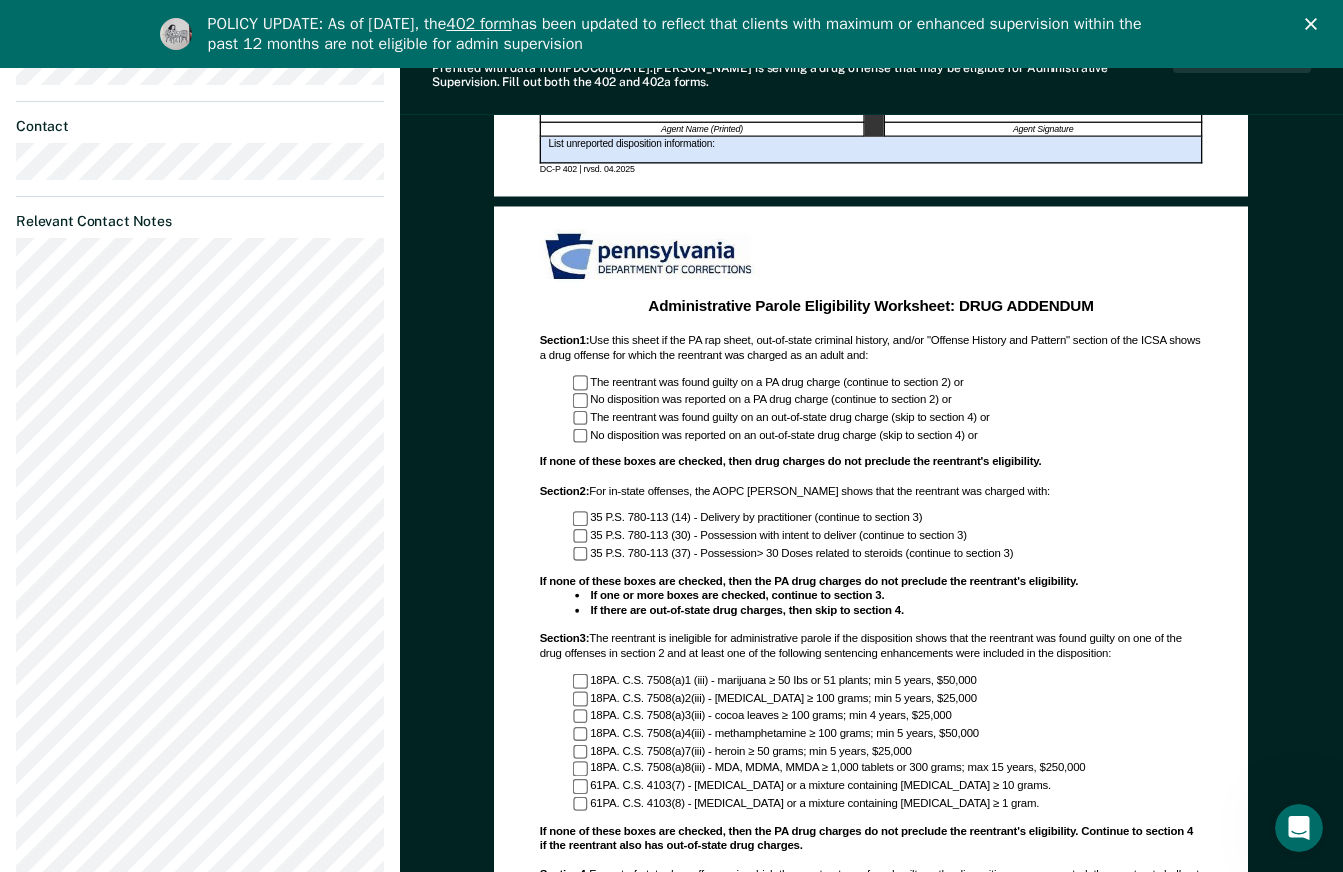 scroll, scrollTop: 922, scrollLeft: 0, axis: vertical 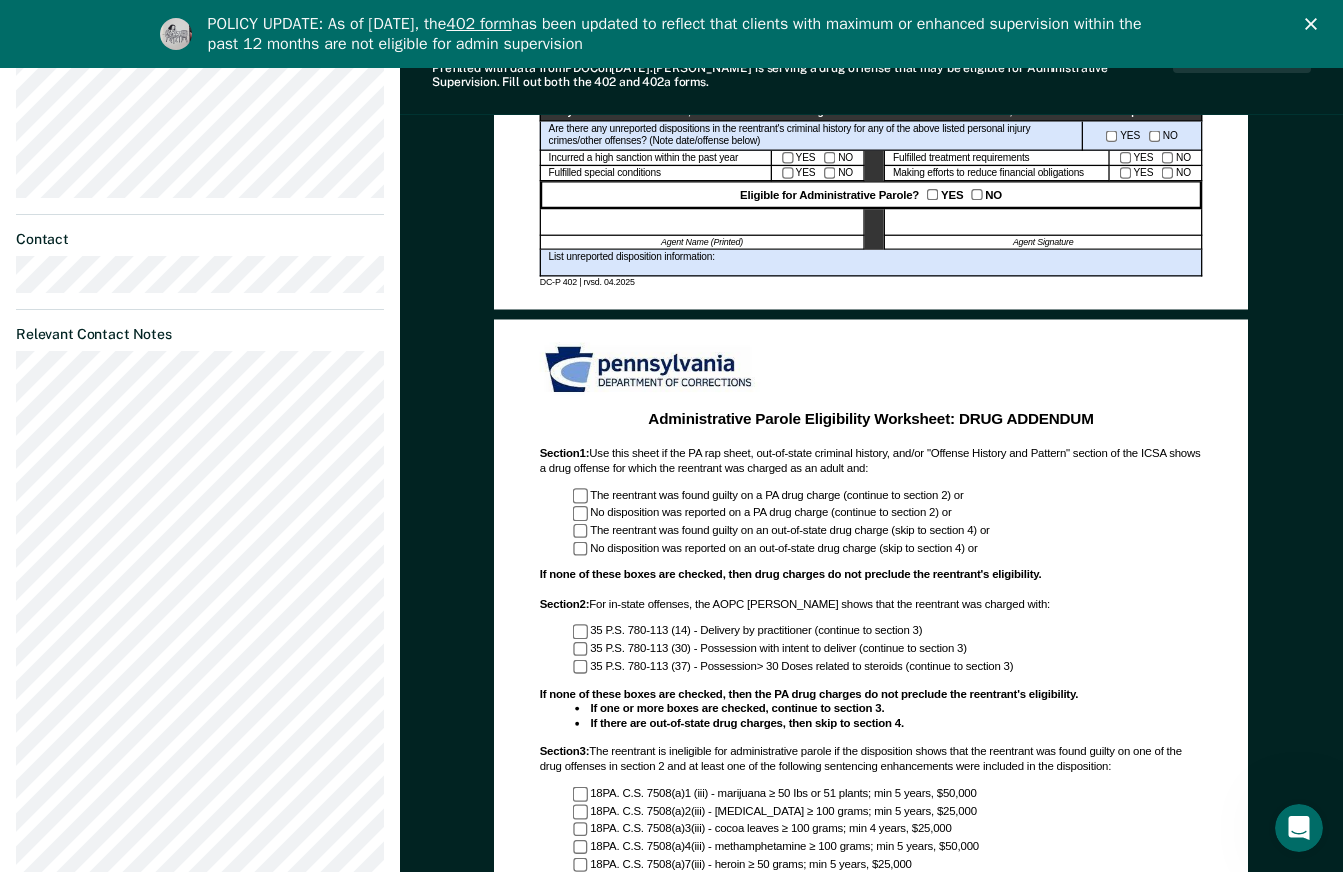 click 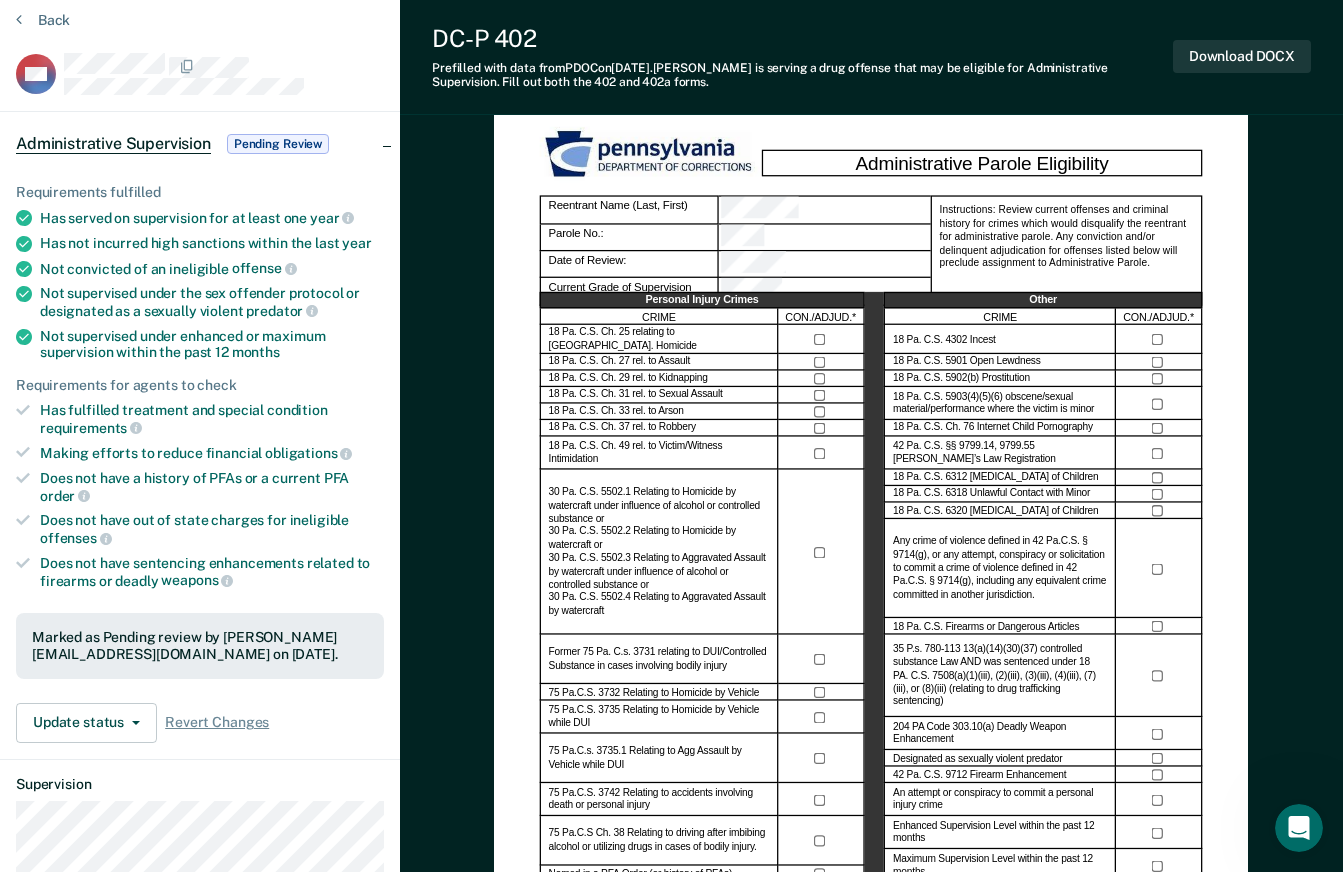 scroll, scrollTop: 0, scrollLeft: 0, axis: both 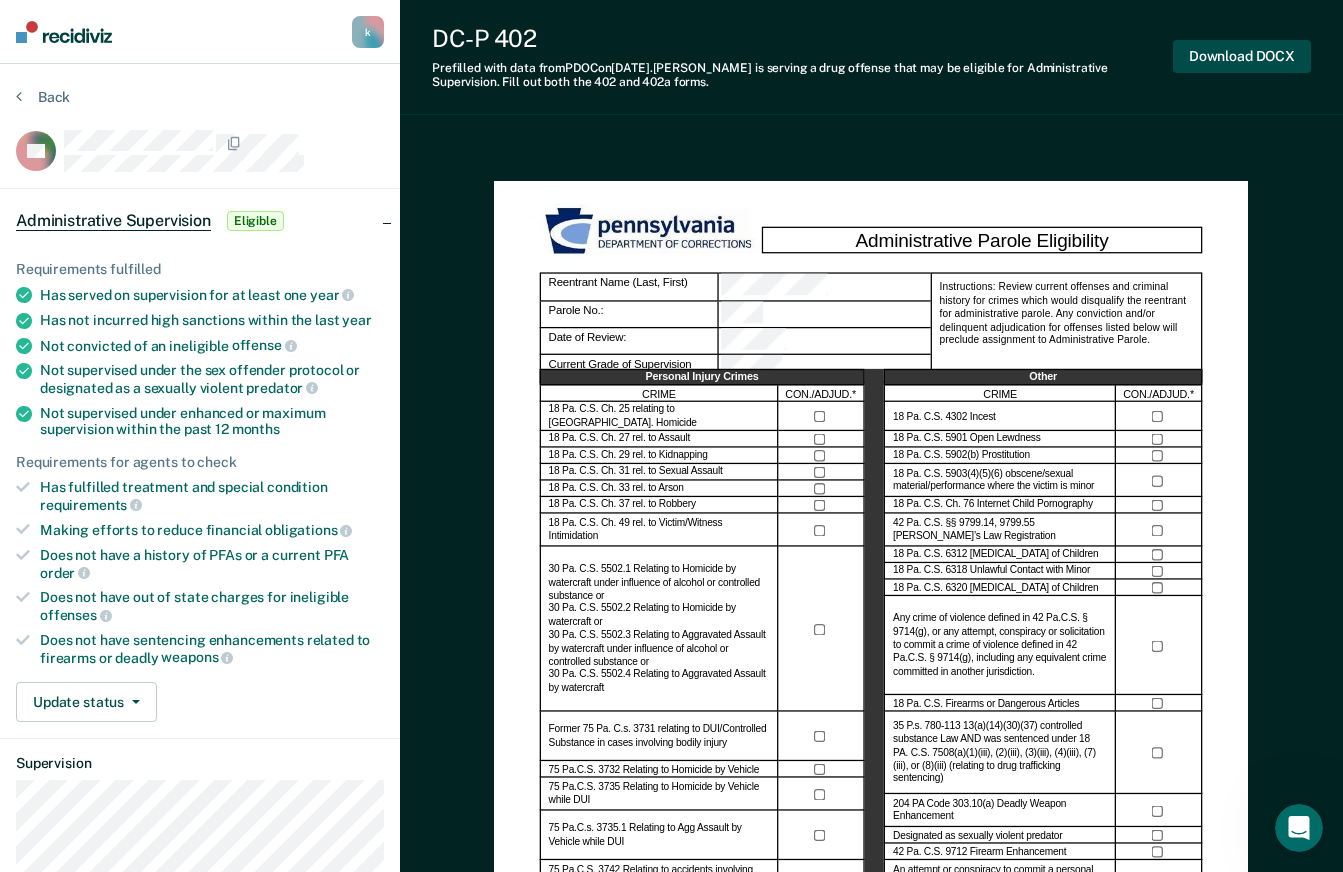 click on "Download DOCX" at bounding box center [1242, 56] 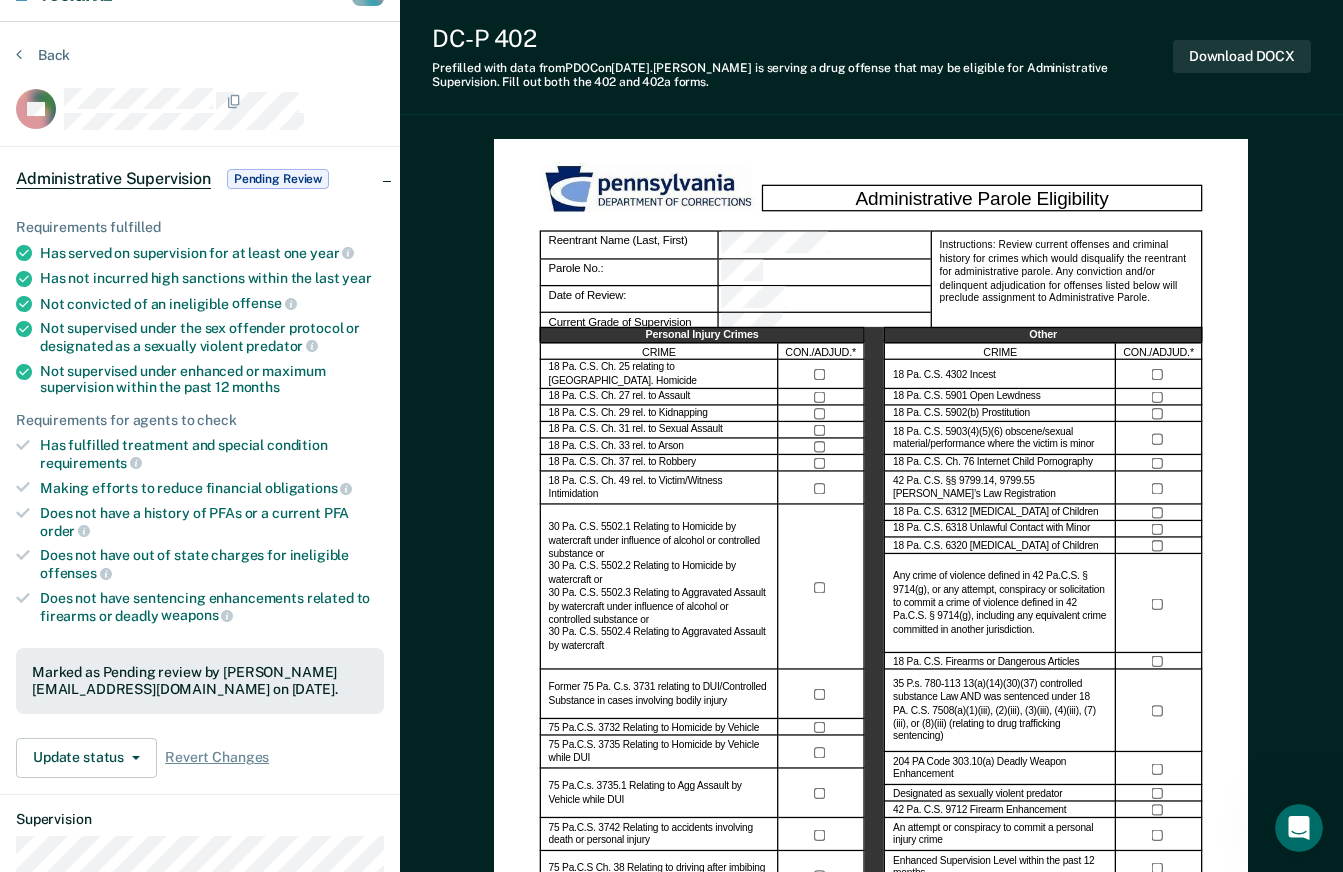 scroll, scrollTop: 0, scrollLeft: 0, axis: both 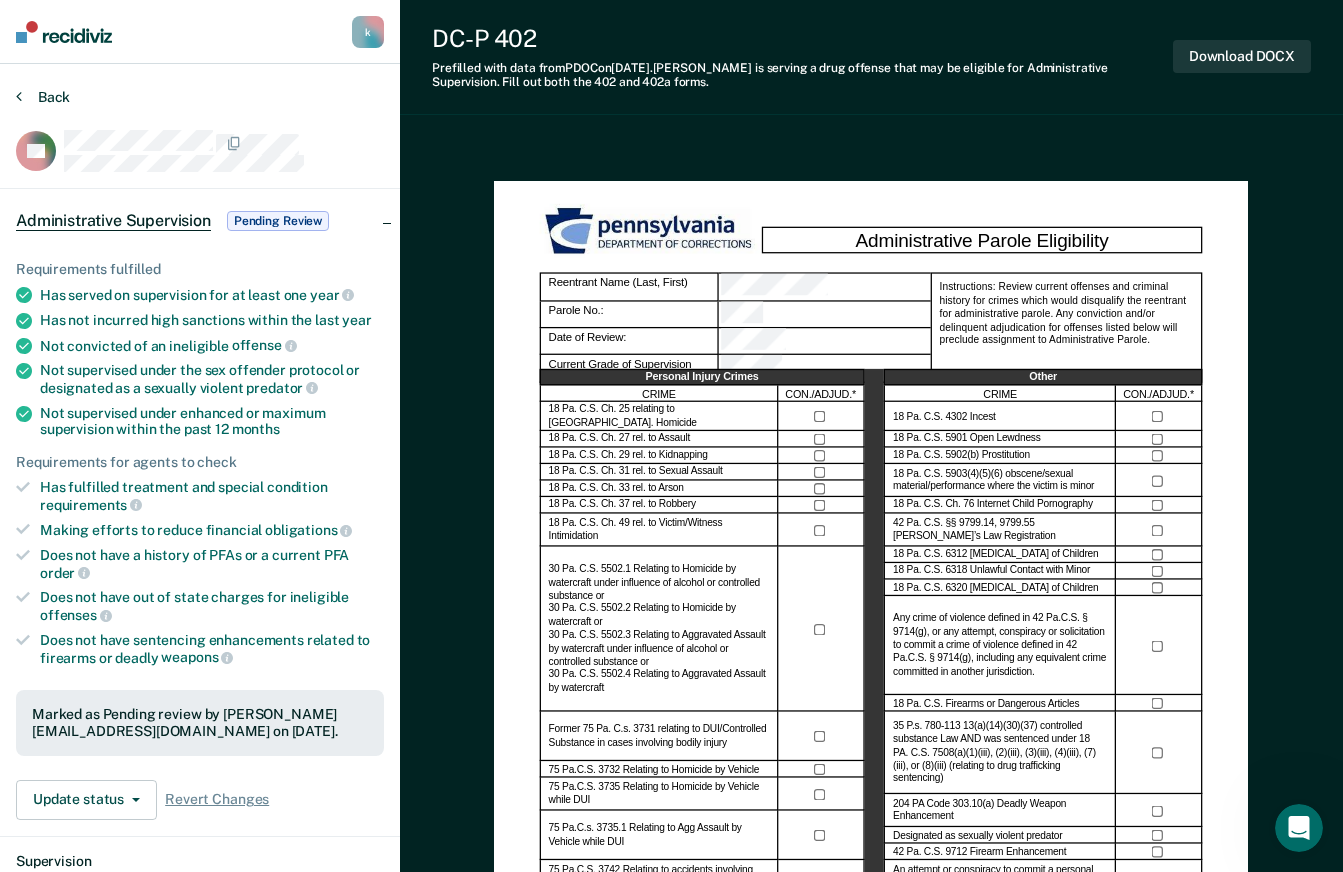 click on "Back" at bounding box center (43, 97) 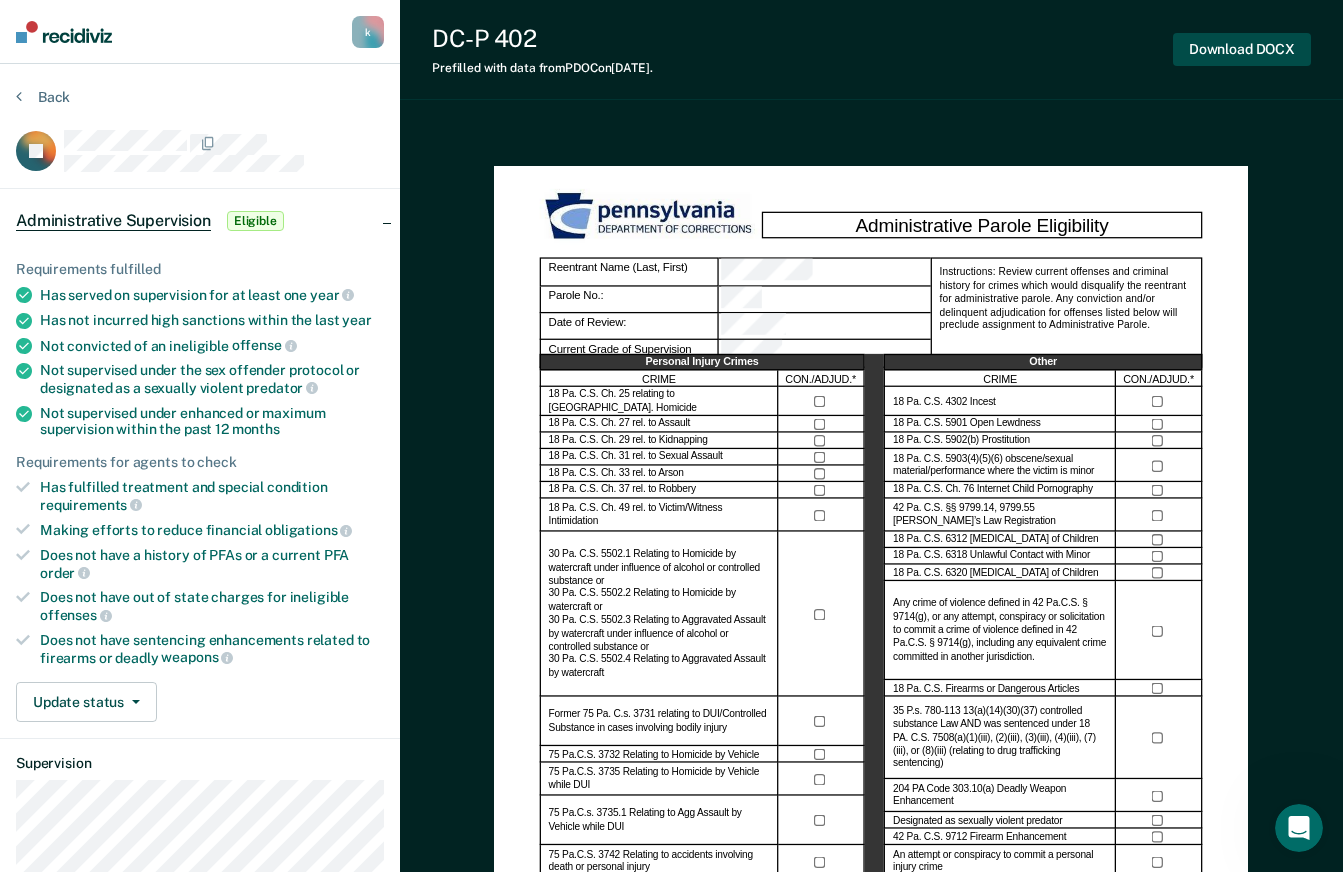 click on "Download DOCX" at bounding box center [1242, 49] 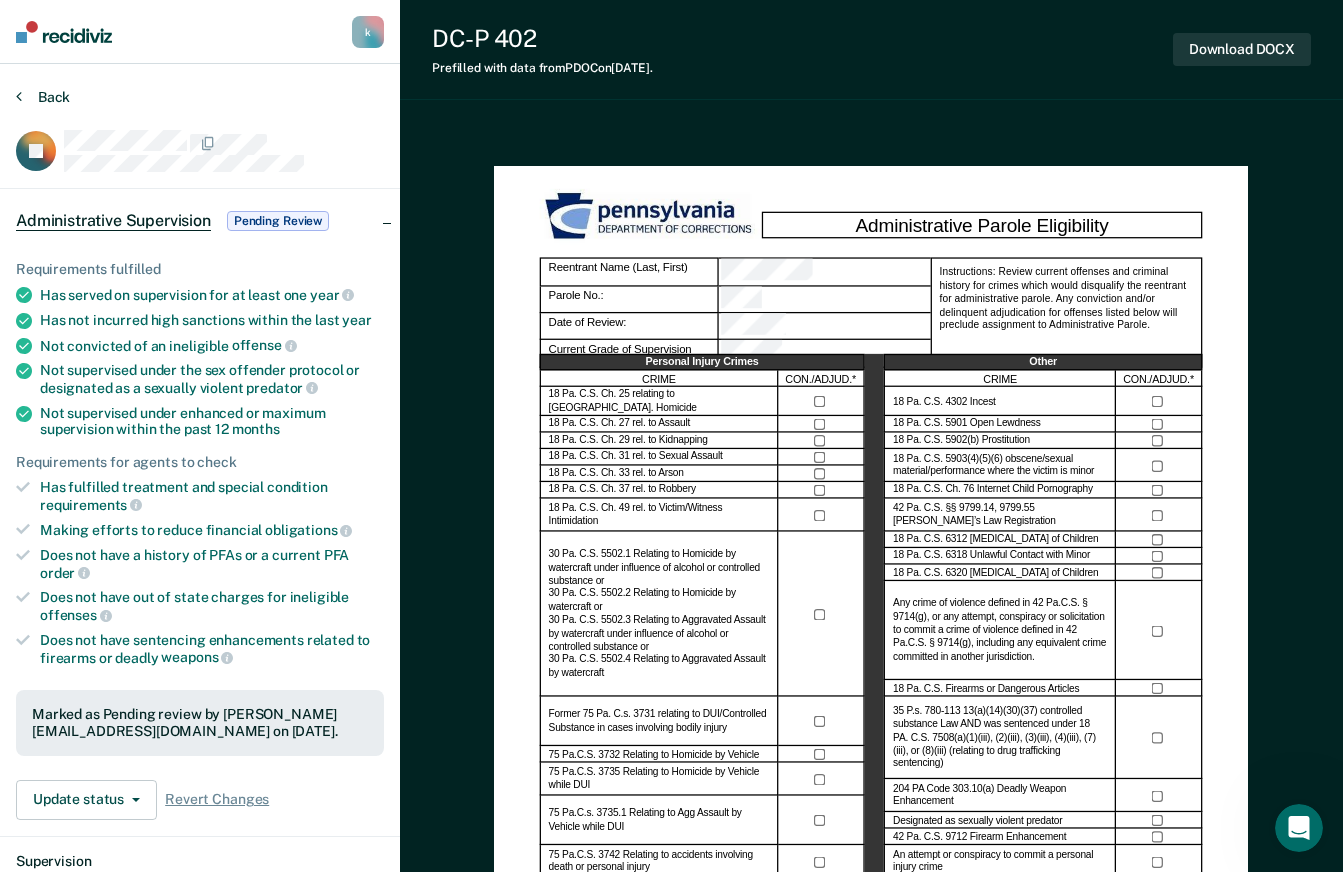 click on "Back" at bounding box center (43, 97) 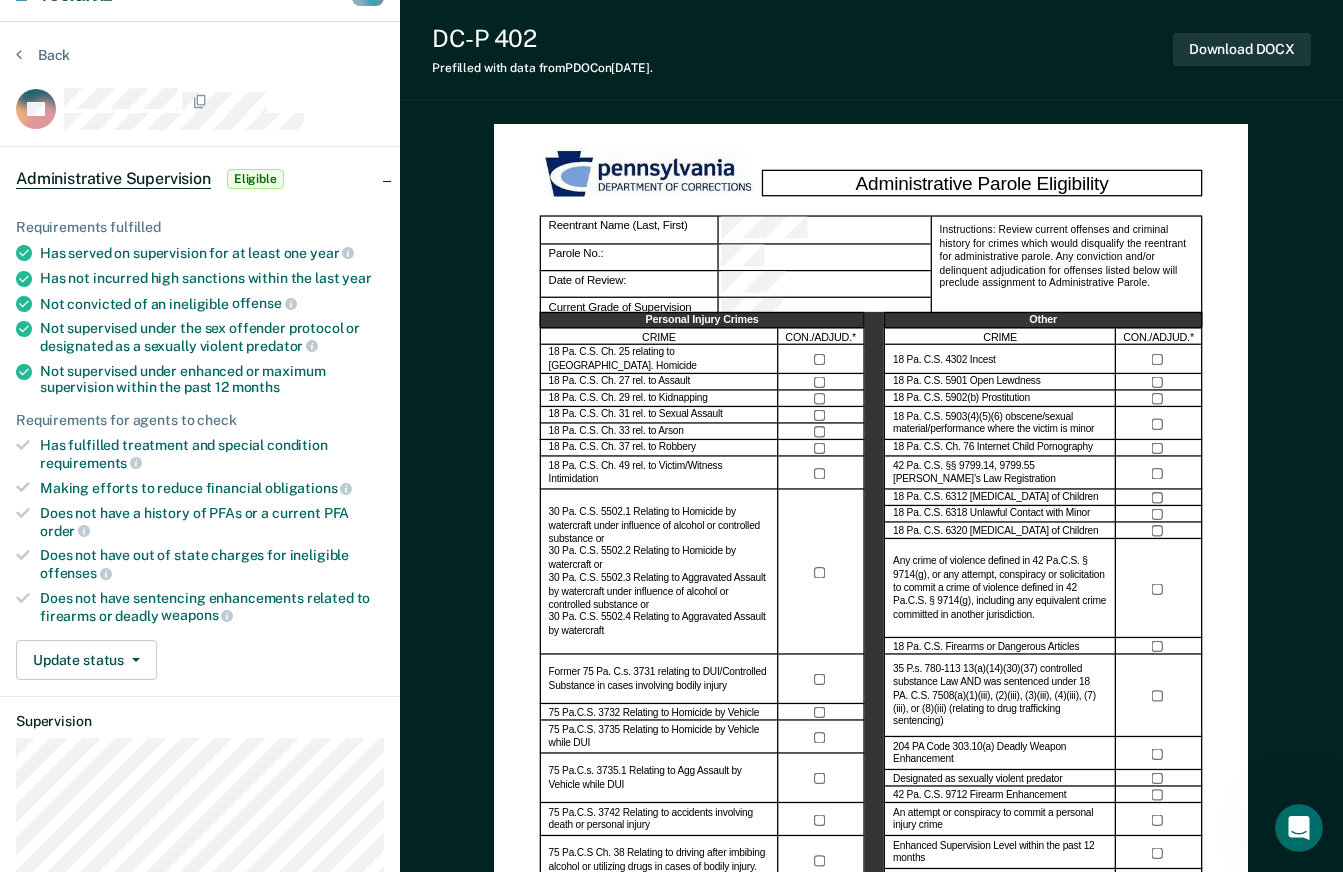 scroll, scrollTop: 0, scrollLeft: 0, axis: both 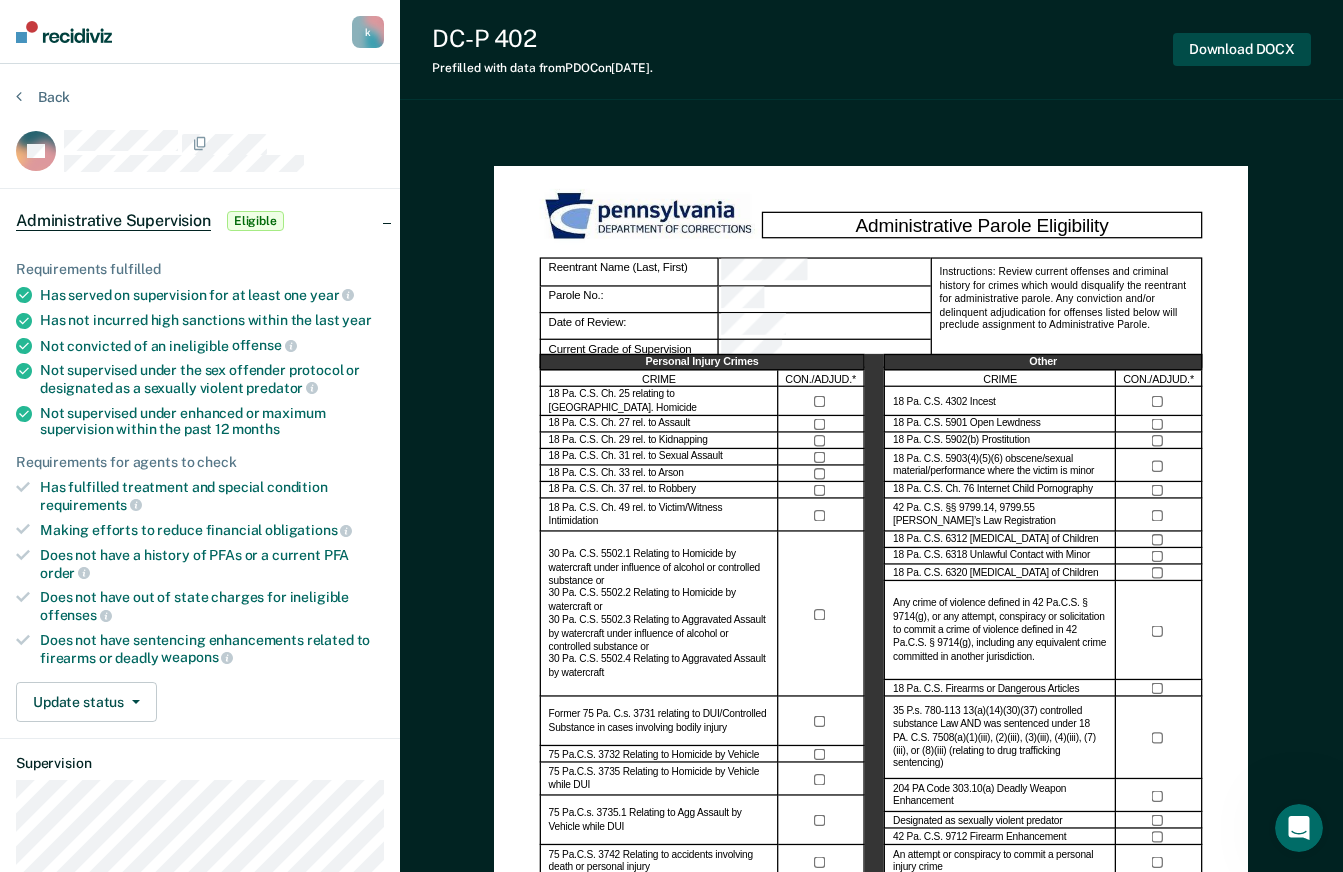 click on "Download DOCX" at bounding box center (1242, 49) 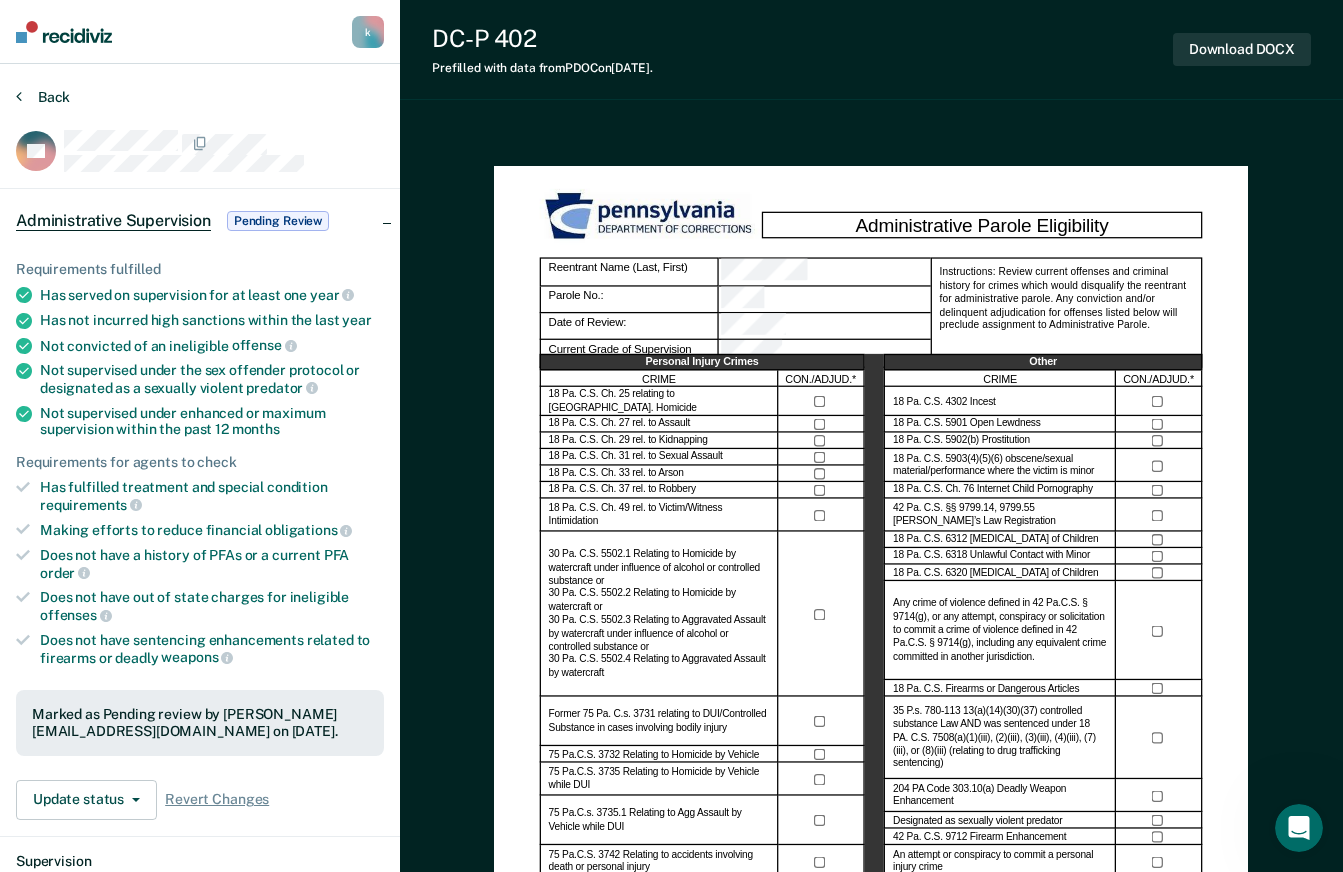 click on "Back" at bounding box center [43, 97] 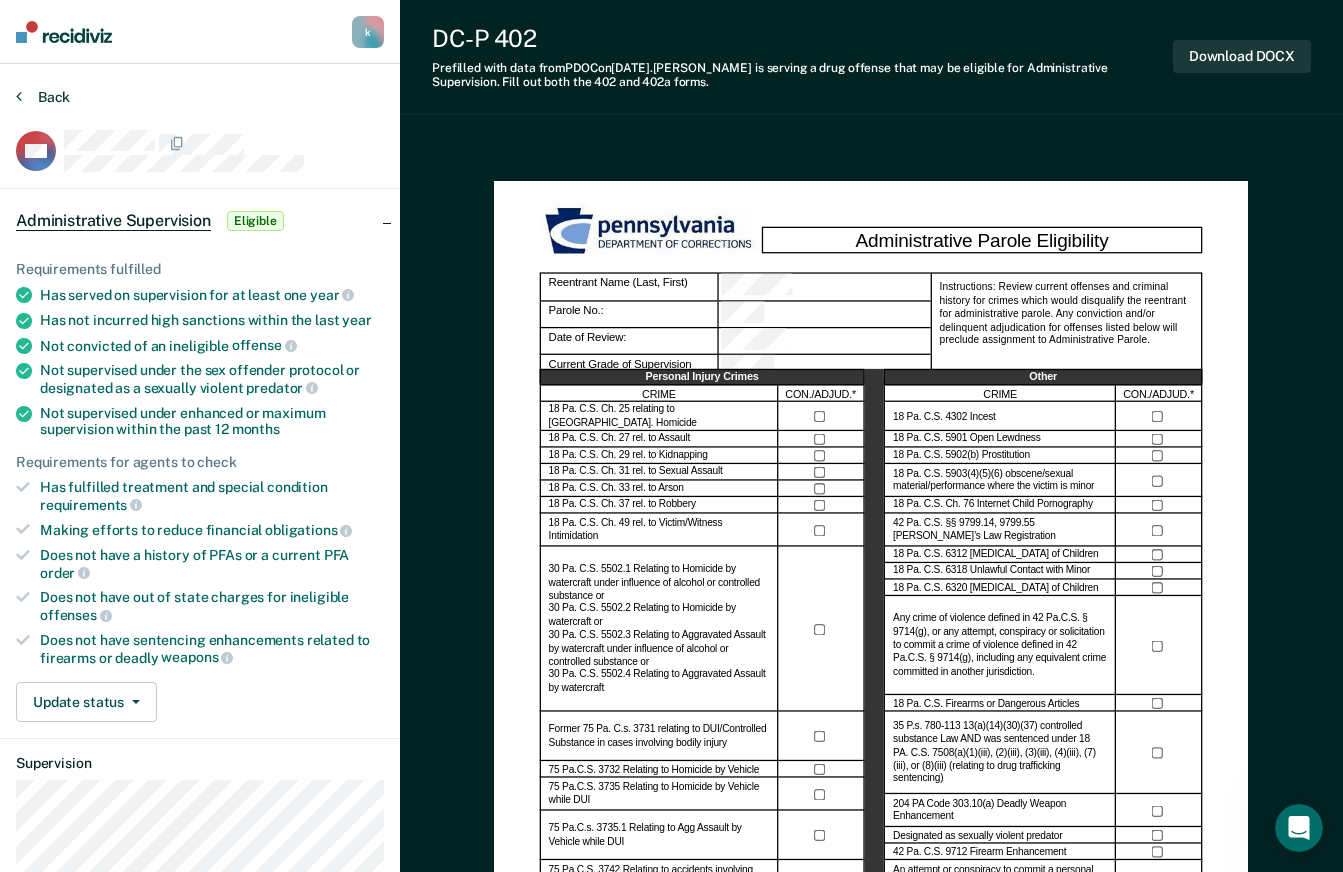 click on "Back" at bounding box center (43, 97) 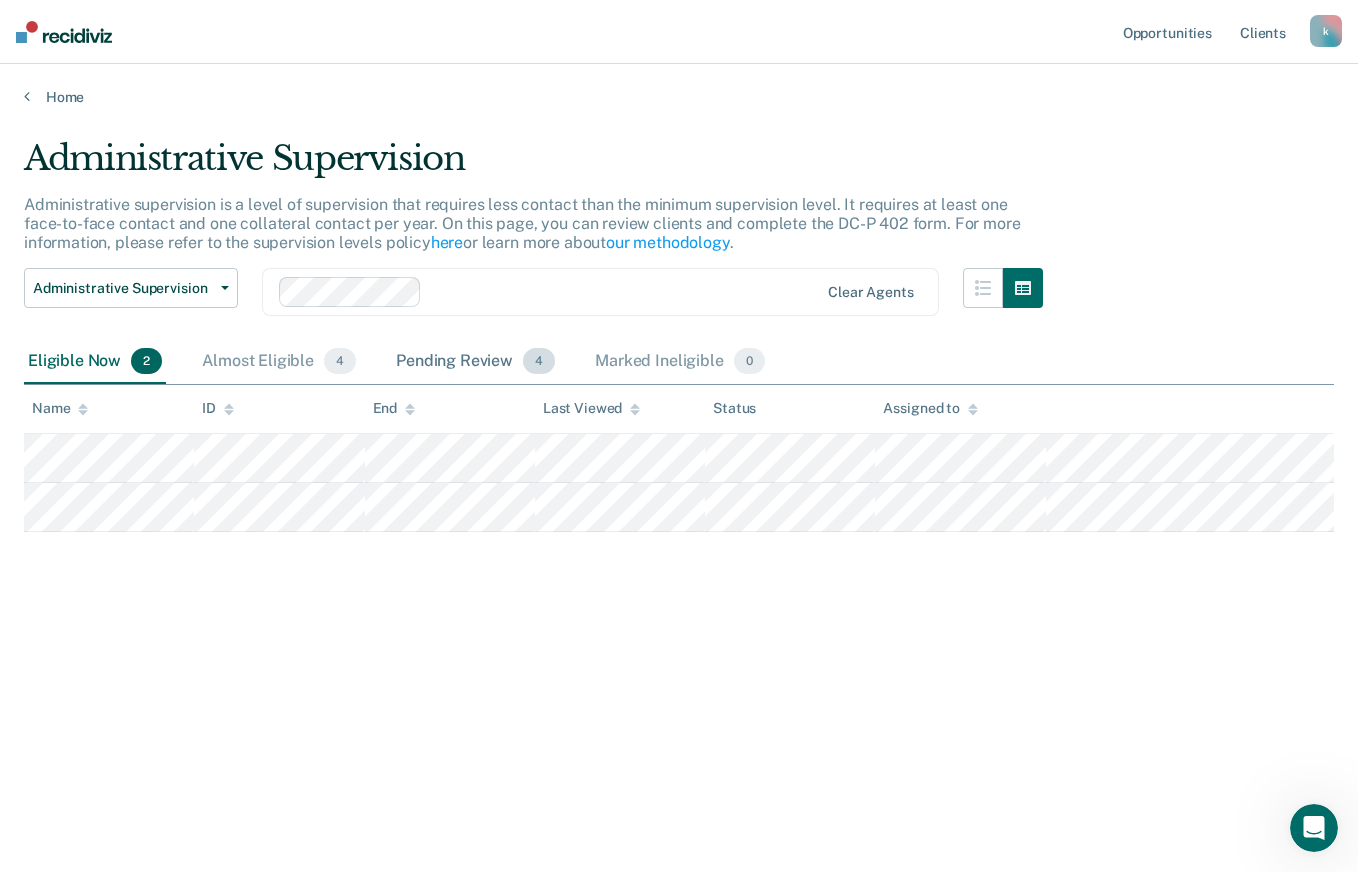 click on "Pending Review 4" at bounding box center (475, 362) 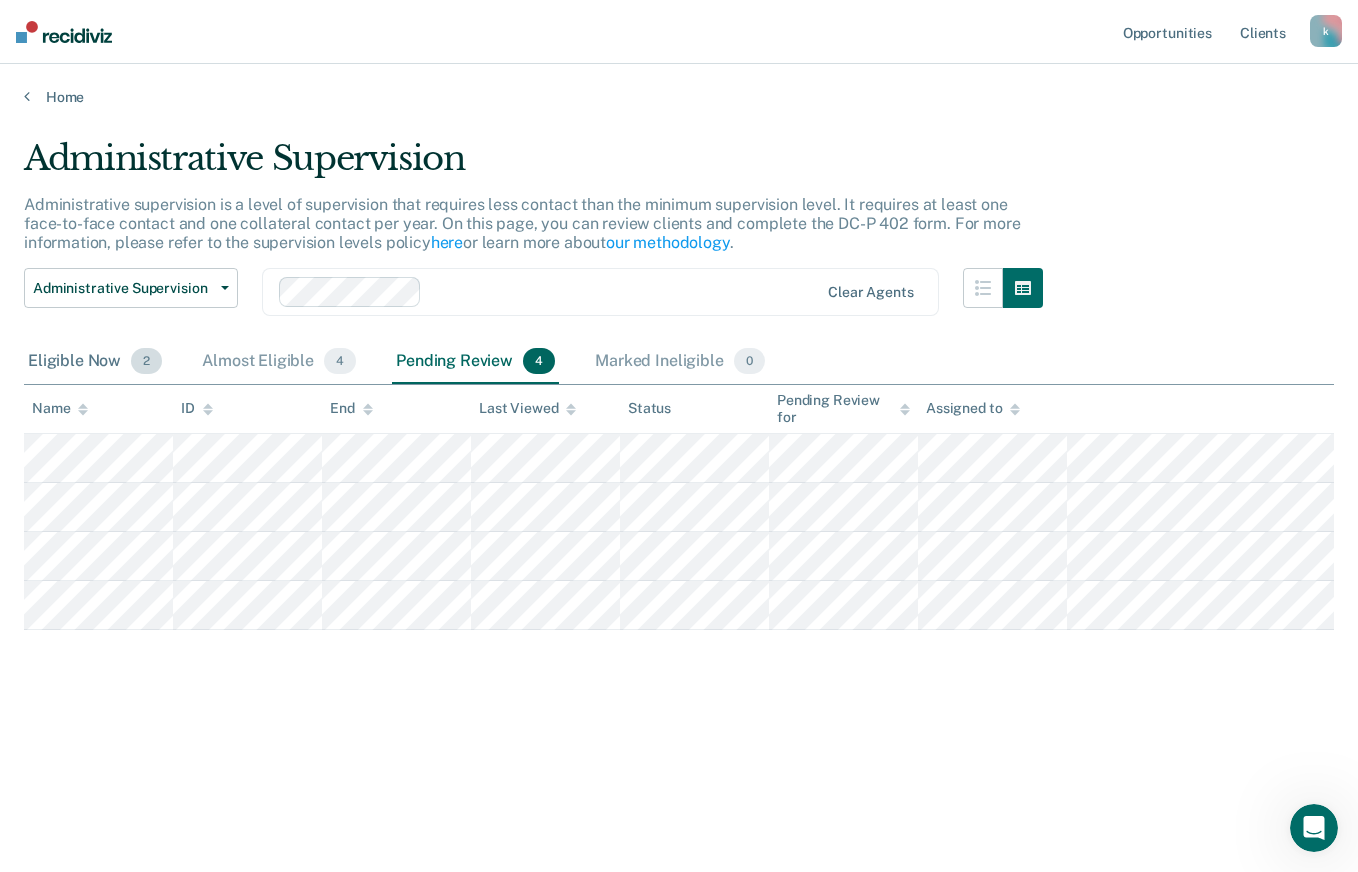 click on "Eligible Now 2" at bounding box center [95, 362] 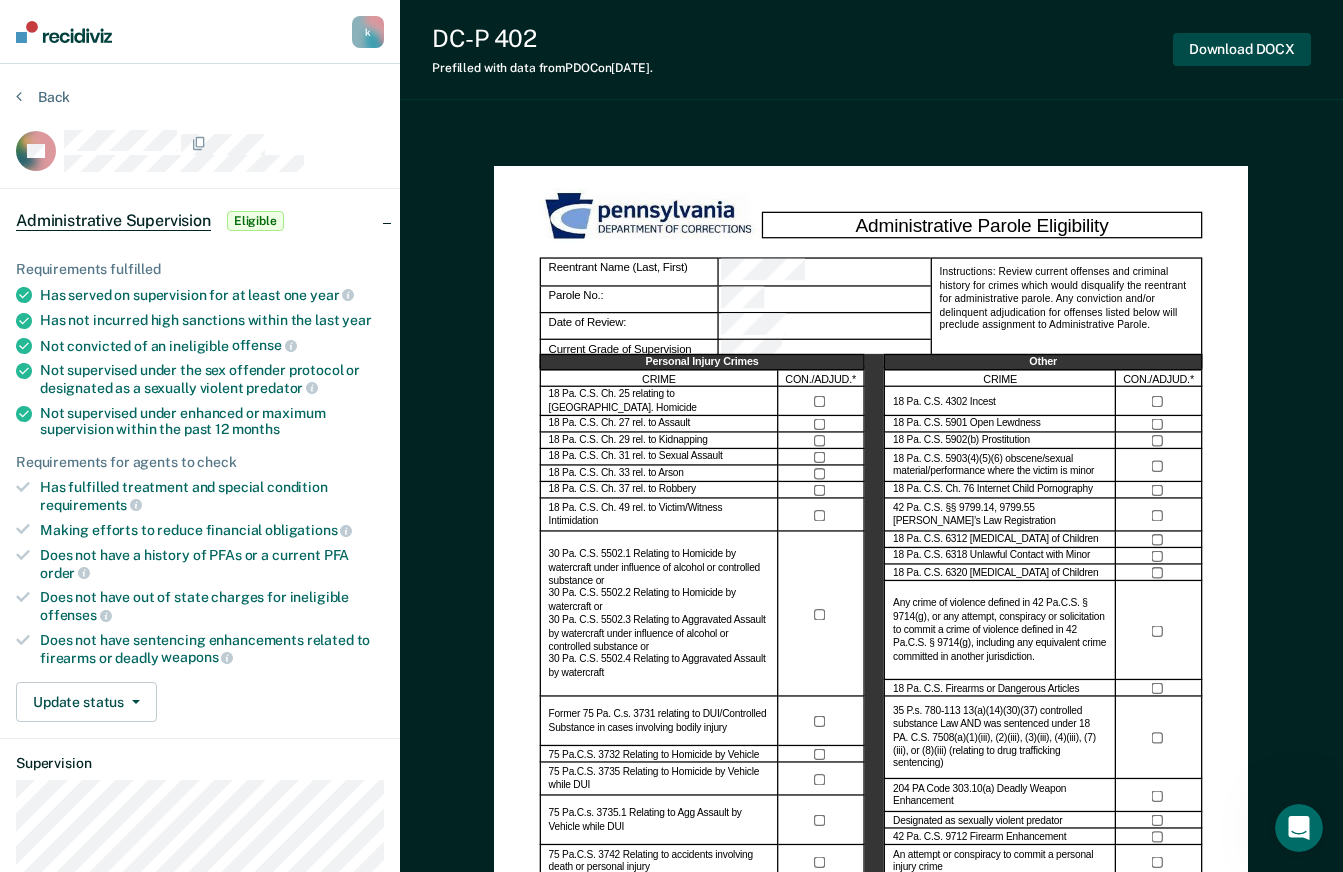 click on "Download DOCX" at bounding box center (1242, 49) 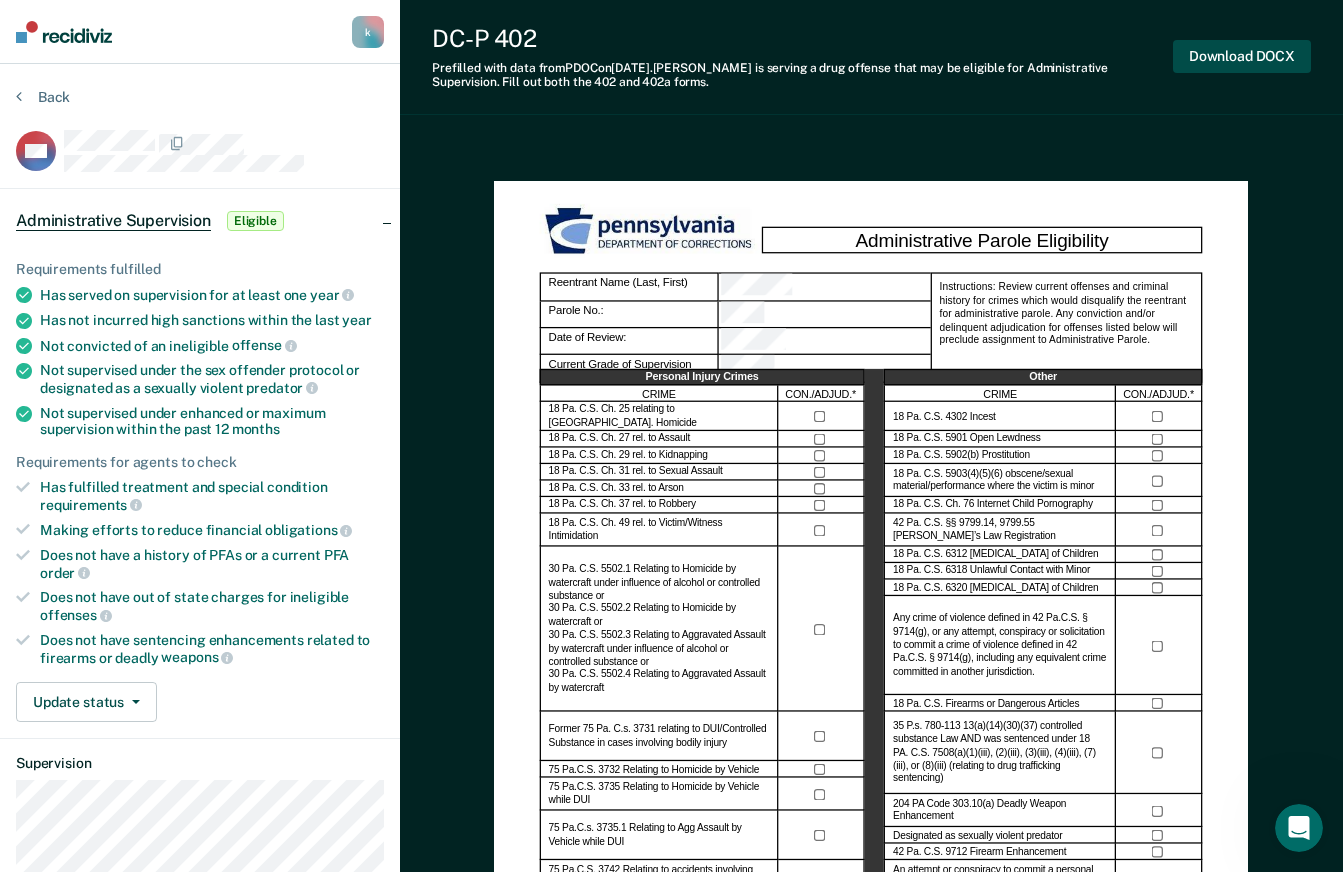 click on "Download DOCX" at bounding box center [1242, 56] 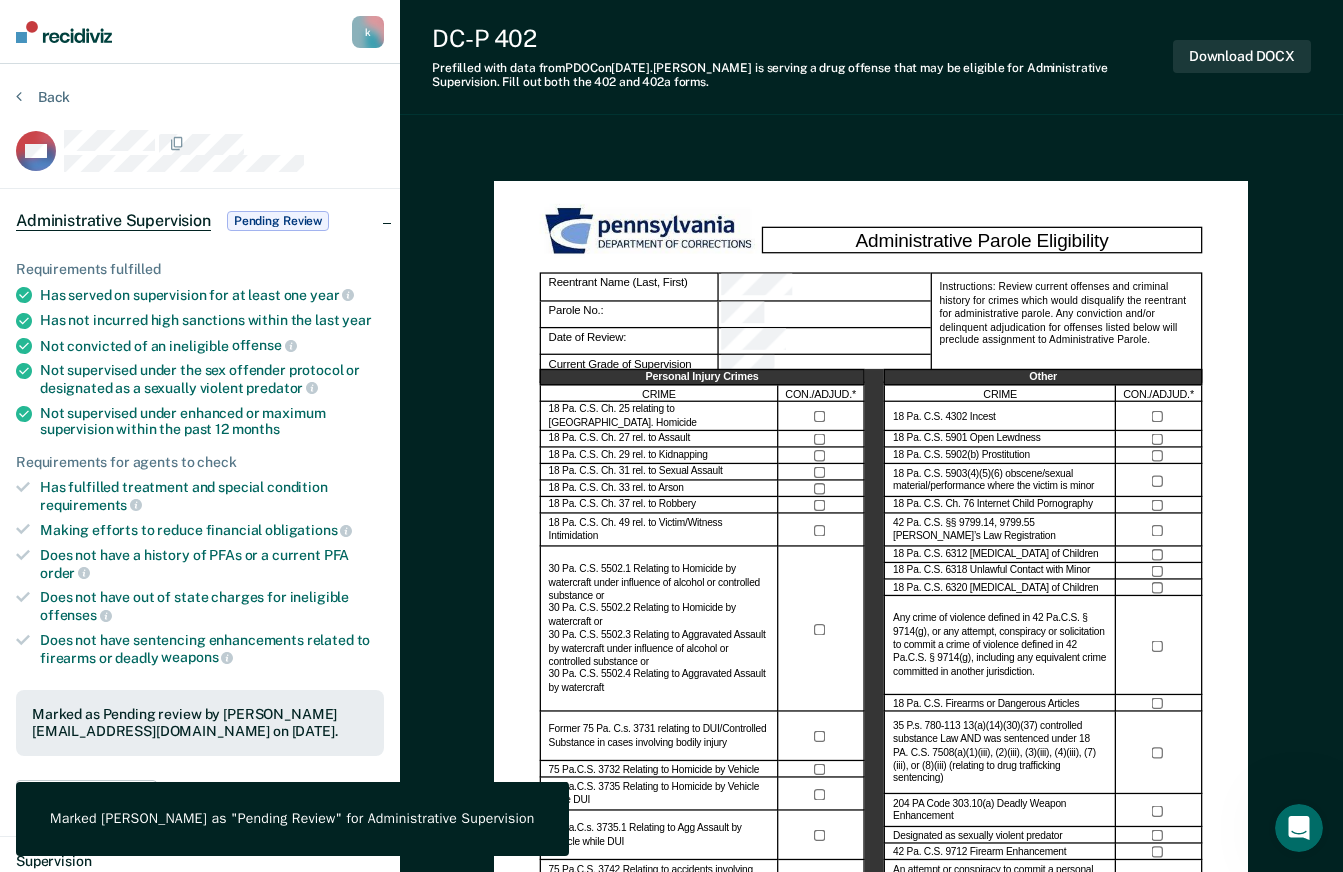scroll, scrollTop: 68, scrollLeft: 0, axis: vertical 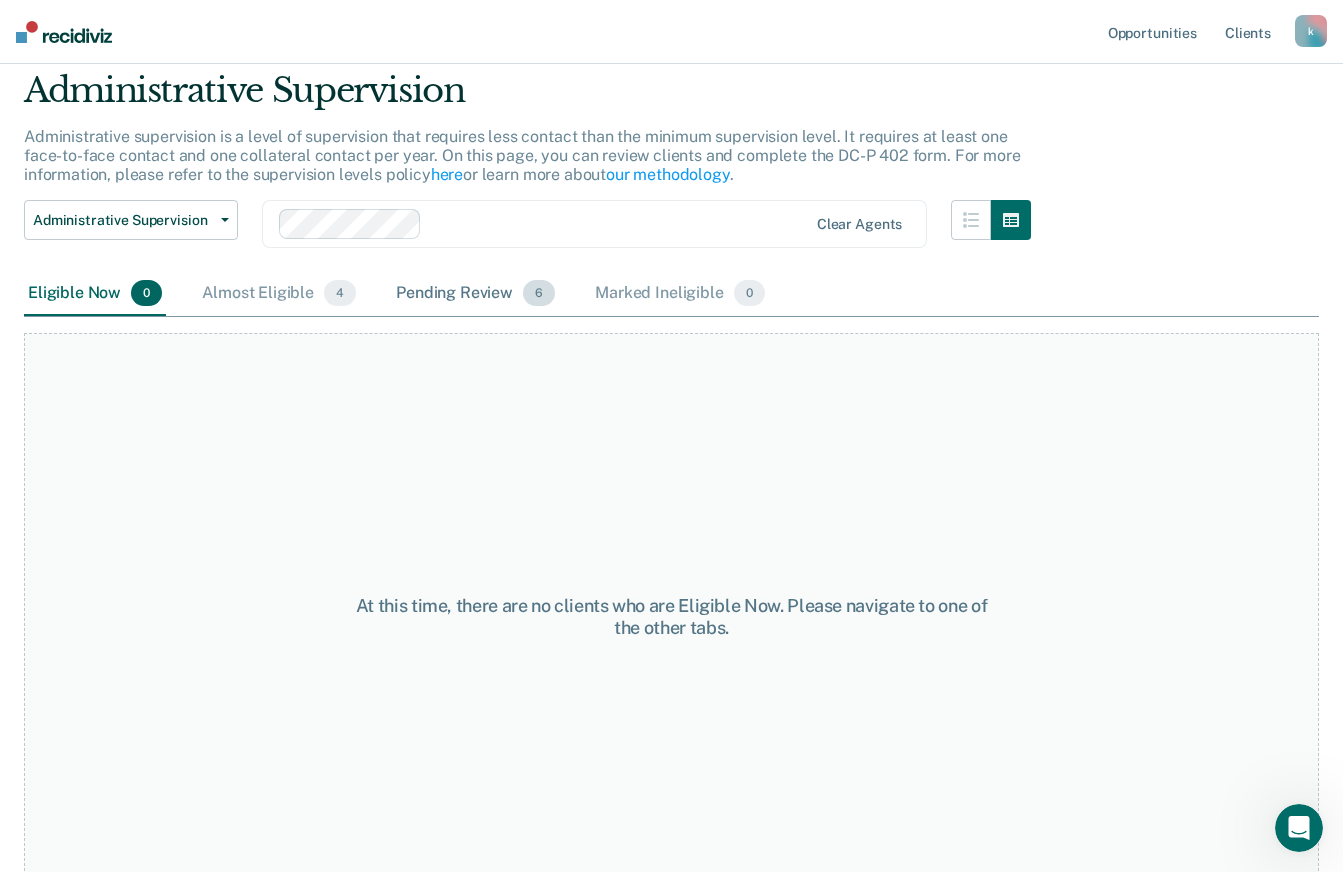 click on "Pending Review 6" at bounding box center (475, 294) 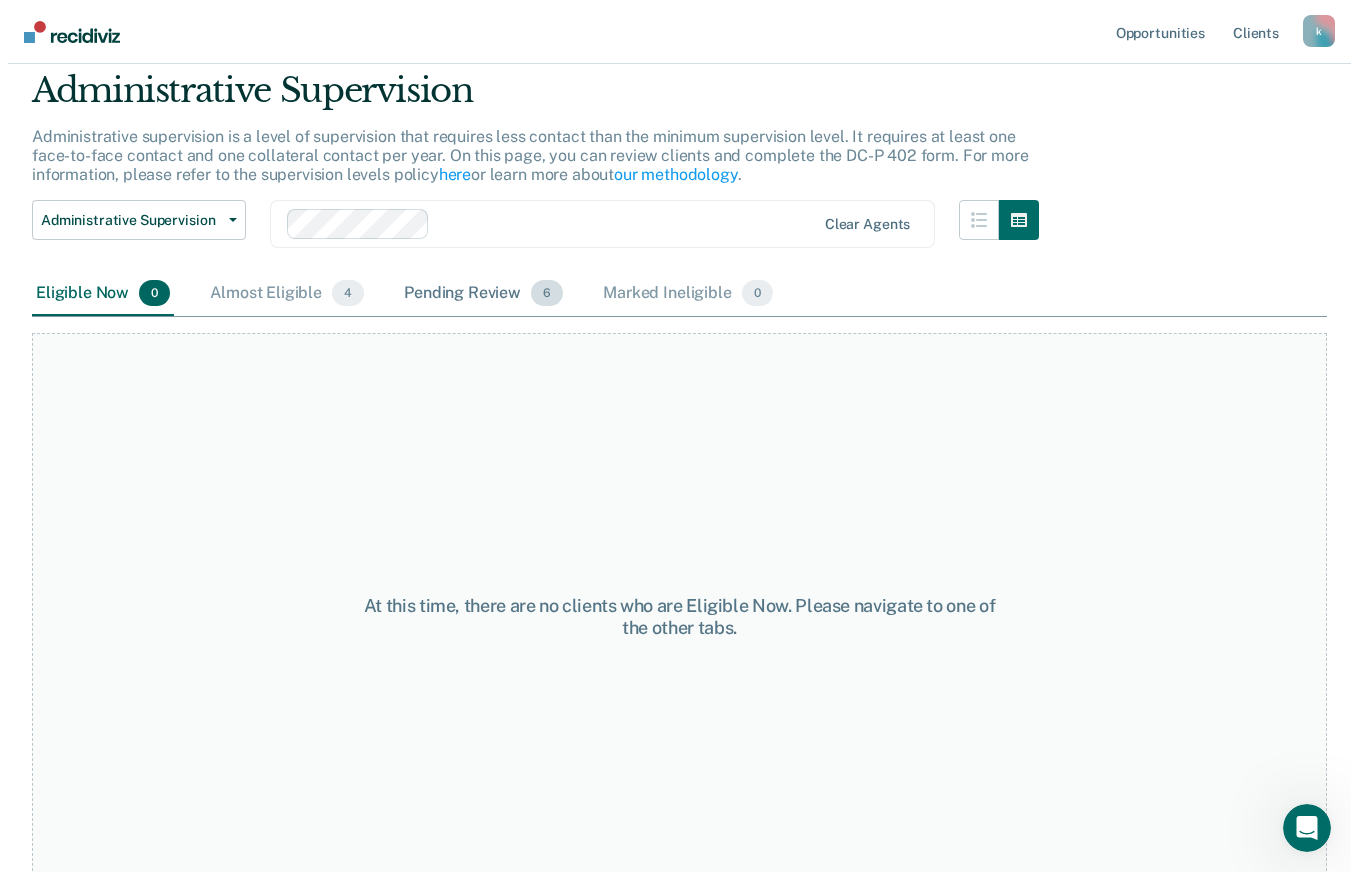 scroll, scrollTop: 0, scrollLeft: 0, axis: both 